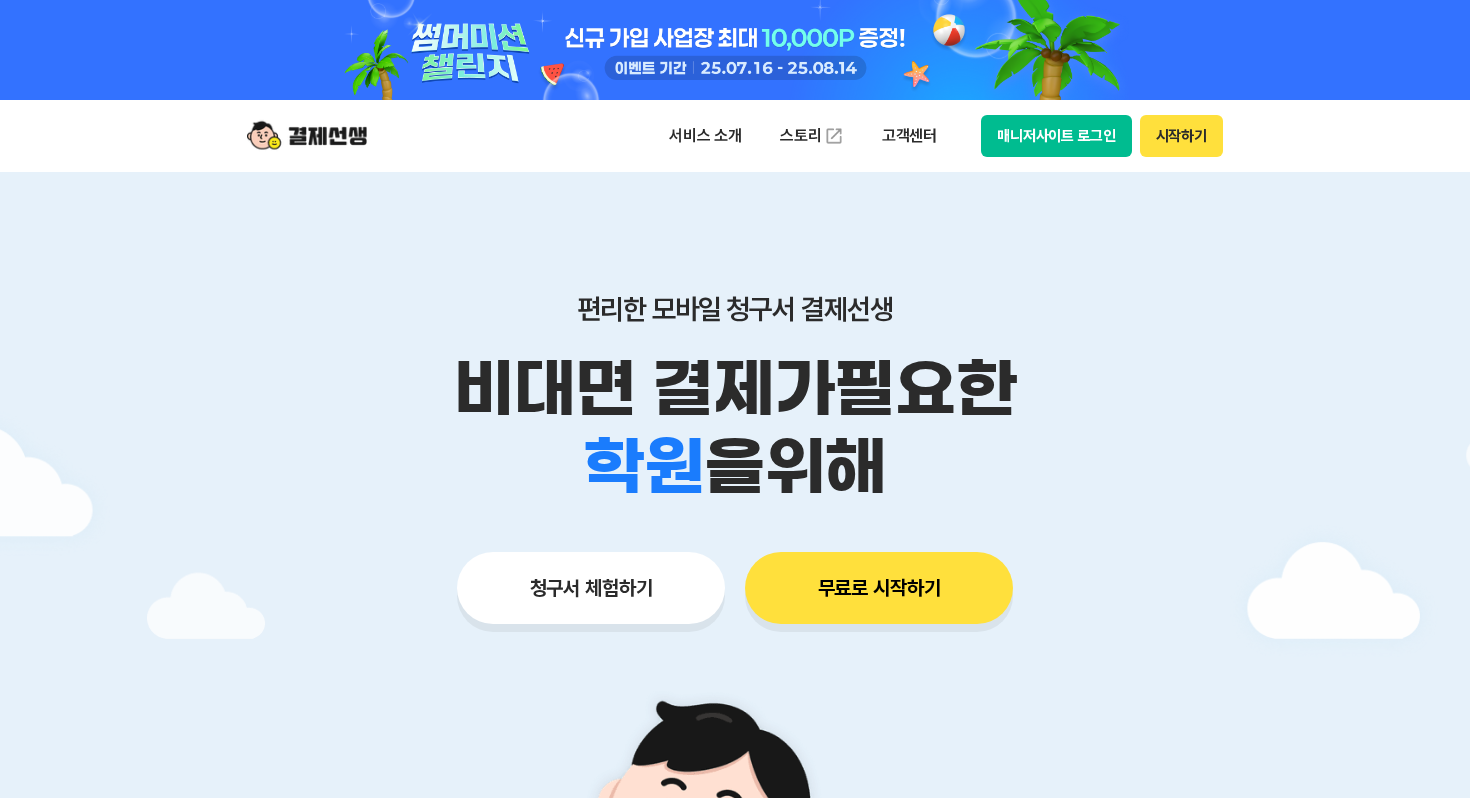 scroll, scrollTop: 0, scrollLeft: 0, axis: both 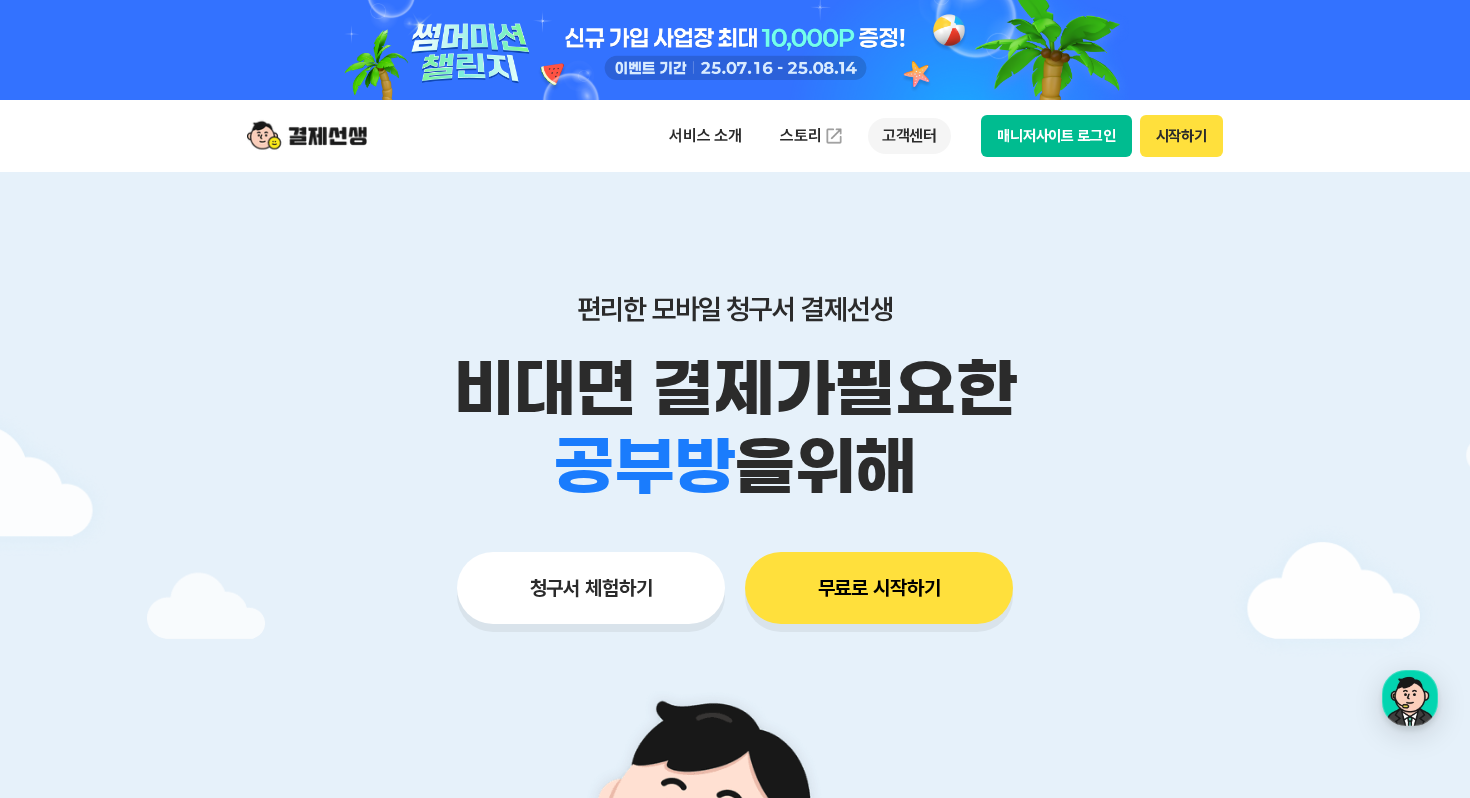 click on "고객센터" at bounding box center (909, 136) 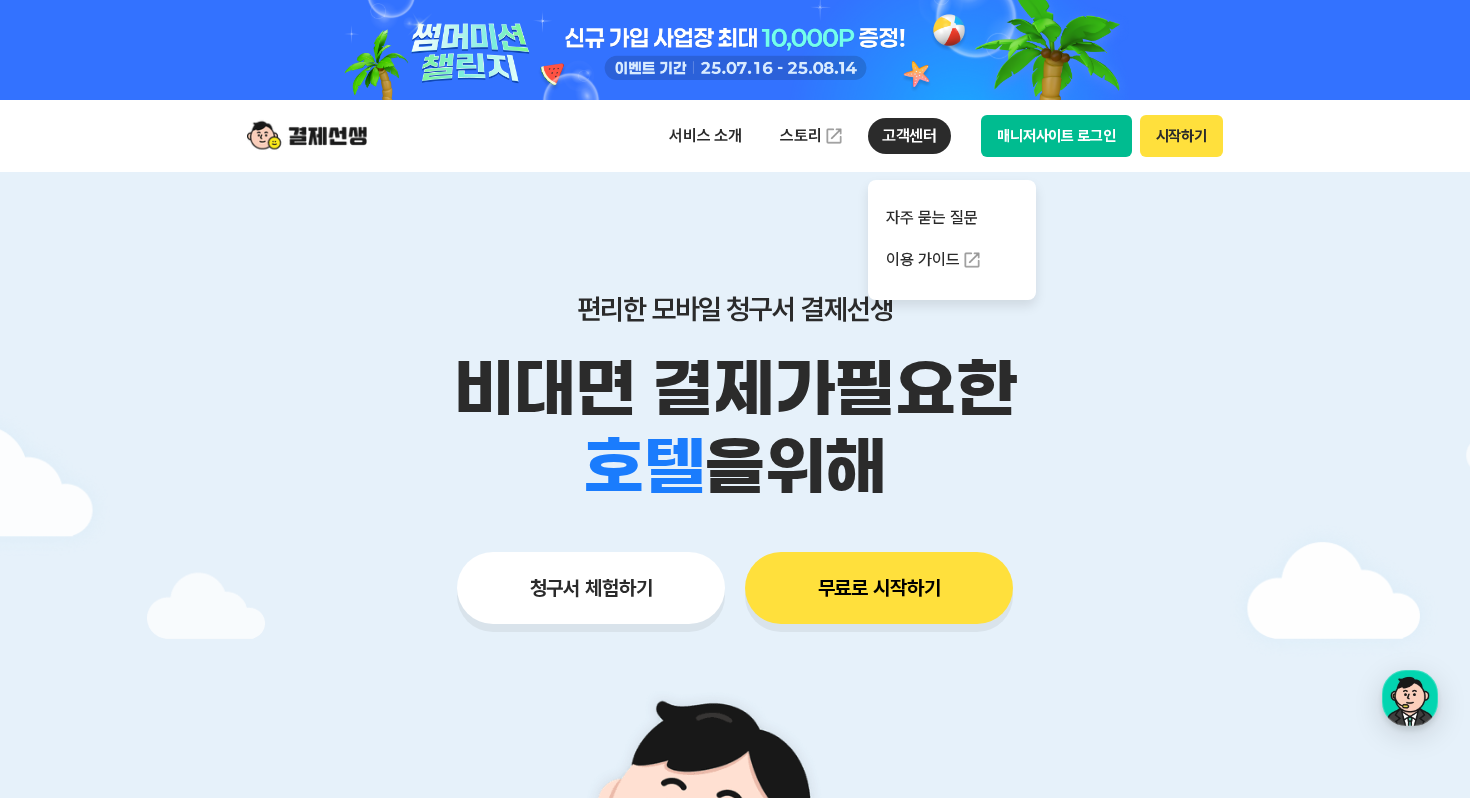 click on "고객센터" at bounding box center (909, 136) 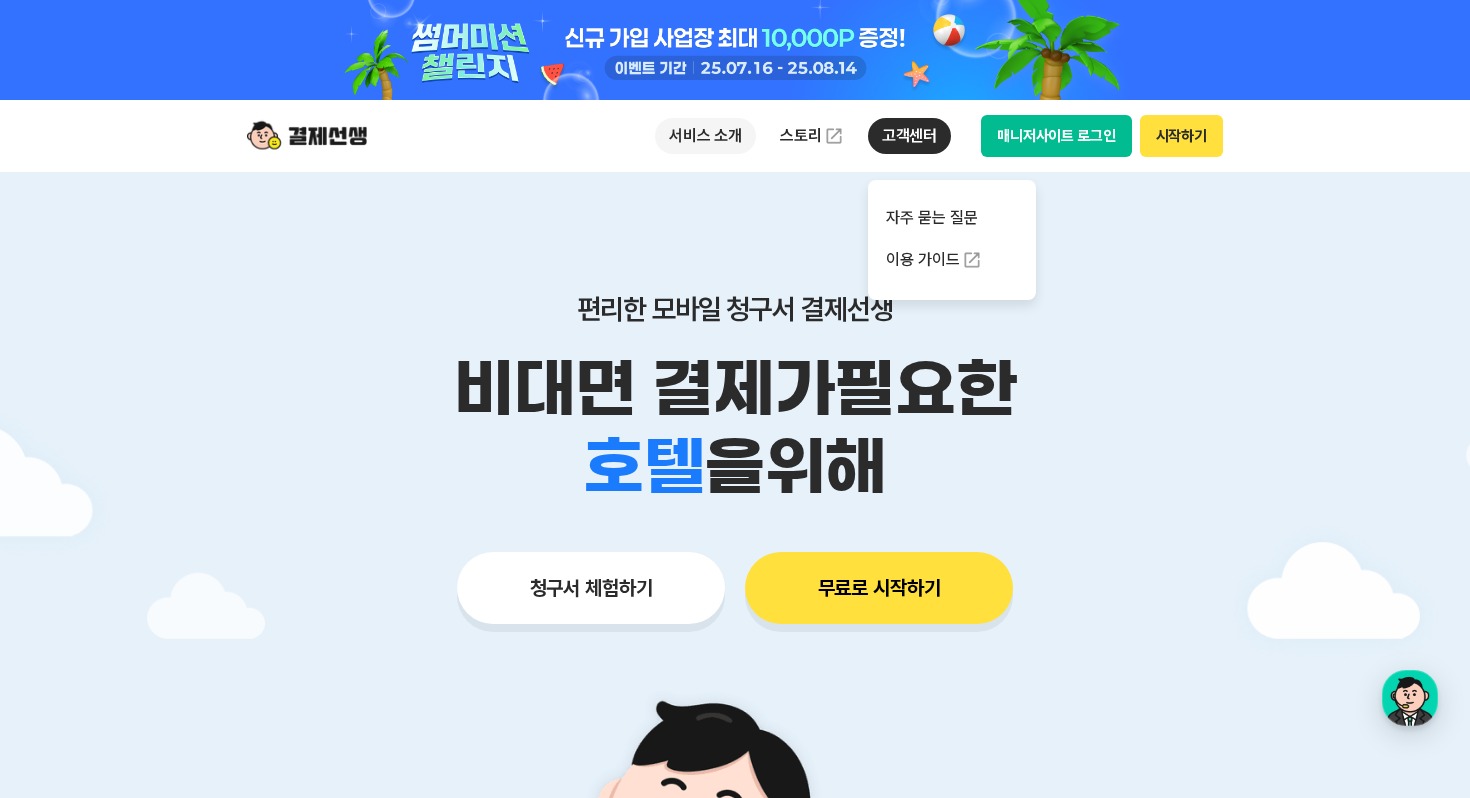 click on "서비스 소개" at bounding box center [705, 136] 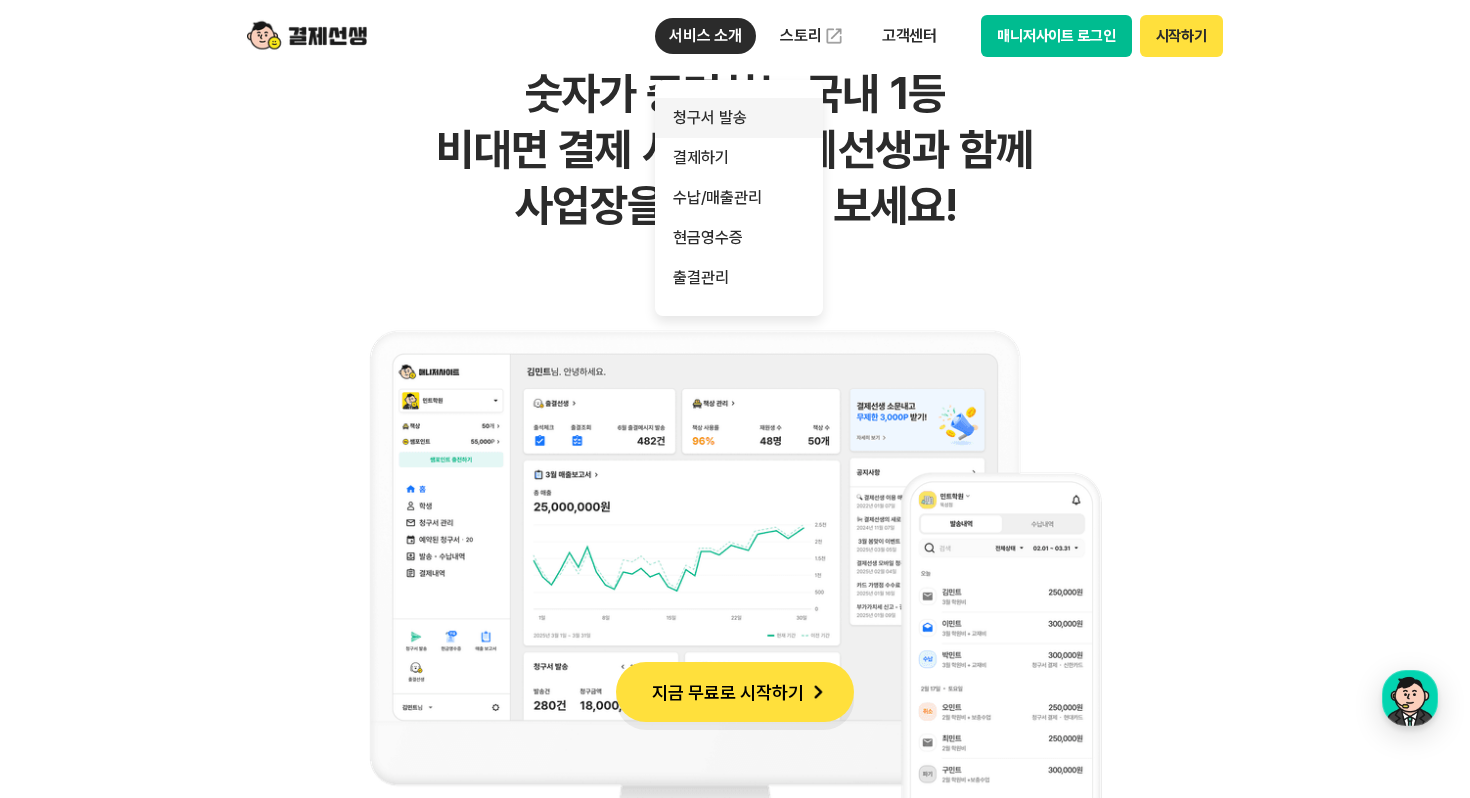 scroll, scrollTop: 1952, scrollLeft: 0, axis: vertical 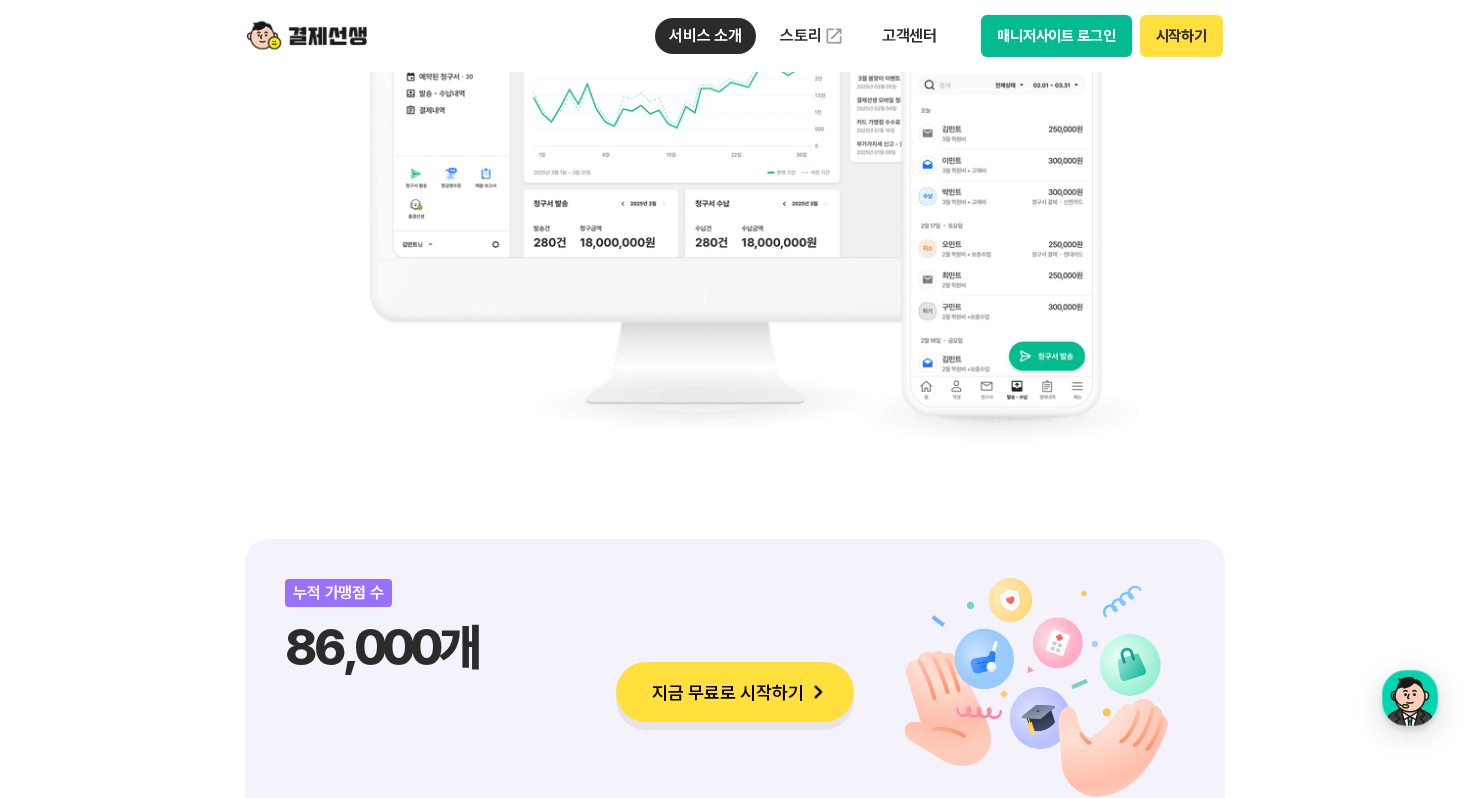 click on "비대면 결제 1등 결제선생 숫자가 증명하는 국내 1등  비대면 결제 서비스 결제선생과 함께  사업장을 성장시켜 보세요! 누적 가맹점 수 86,000개 누적 고객 수 225만명 월 청구서 발송건 158만건 월 거래 금액 3,000억원 누적 거래액 7조원 * 2025년 2분기 기준  여러 언론에서도 주목하며  스마트금융 분야에서 혁신성을  인정받았습니다. 동아일보 2024.12.16 “결제 구조 단순화해 중소상공인 수수료 年 100억원 줄여” 동아일보 2024.12.12 “결제 수수료 아끼자” 가맹점들 PG 건너뛴 서비스 이용 붐” 전자신문 2024.09.19 카카오페이, 자회사 페이민트 ‘결제선생’ 가맹점에 카카오페이 결제 서비스 제공 뉴스 더보기 하이서울기업 지정 서울특별시장 2021.01~2024.12 서울파이넨스위크 IR 컴피티션 서울특별시장 2020.11.06 한경핀테크대상 대상 금융감독원장상 2020.10.07 매경핀테크어워드" at bounding box center (735, 1038) 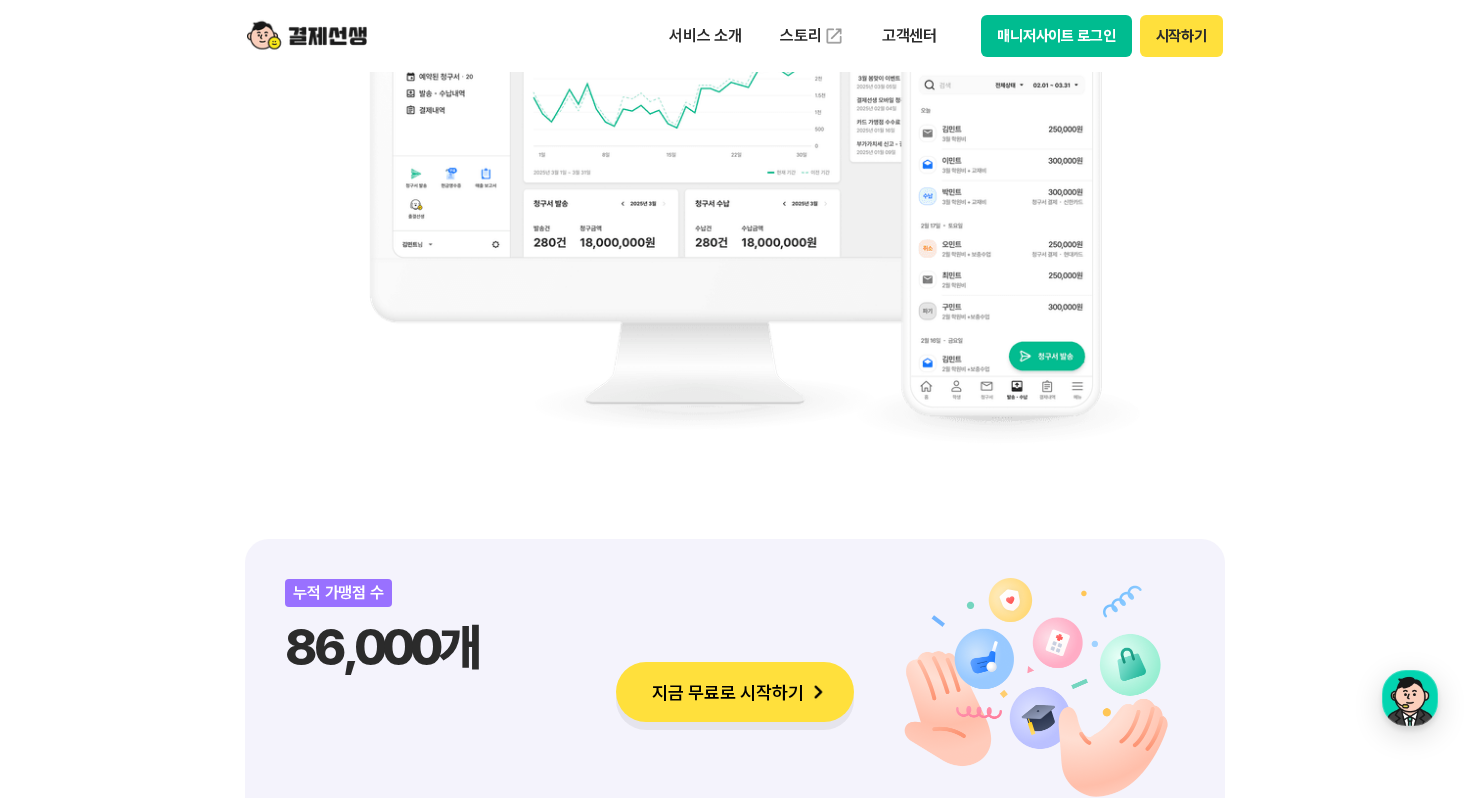 click on "비대면 결제 1등 결제선생 숫자가 증명하는 국내 1등  비대면 결제 서비스 결제선생과 함께  사업장을 성장시켜 보세요! 누적 가맹점 수 86,000개 누적 고객 수 225만명 월 청구서 발송건 158만건 월 거래 금액 3,000억원 누적 거래액 7조원 * 2025년 2분기 기준  여러 언론에서도 주목하며  스마트금융 분야에서 혁신성을  인정받았습니다. 동아일보 2024.12.16 “결제 구조 단순화해 중소상공인 수수료 年 100억원 줄여” 동아일보 2024.12.12 “결제 수수료 아끼자” 가맹점들 PG 건너뛴 서비스 이용 붐” 전자신문 2024.09.19 카카오페이, 자회사 페이민트 ‘결제선생’ 가맹점에 카카오페이 결제 서비스 제공 뉴스 더보기 하이서울기업 지정 서울특별시장 2021.01~2024.12 서울파이넨스위크 IR 컴피티션 서울특별시장 2020.11.06 한경핀테크대상 대상 금융감독원장상 2020.10.07 매경핀테크어워드" at bounding box center [735, 1038] 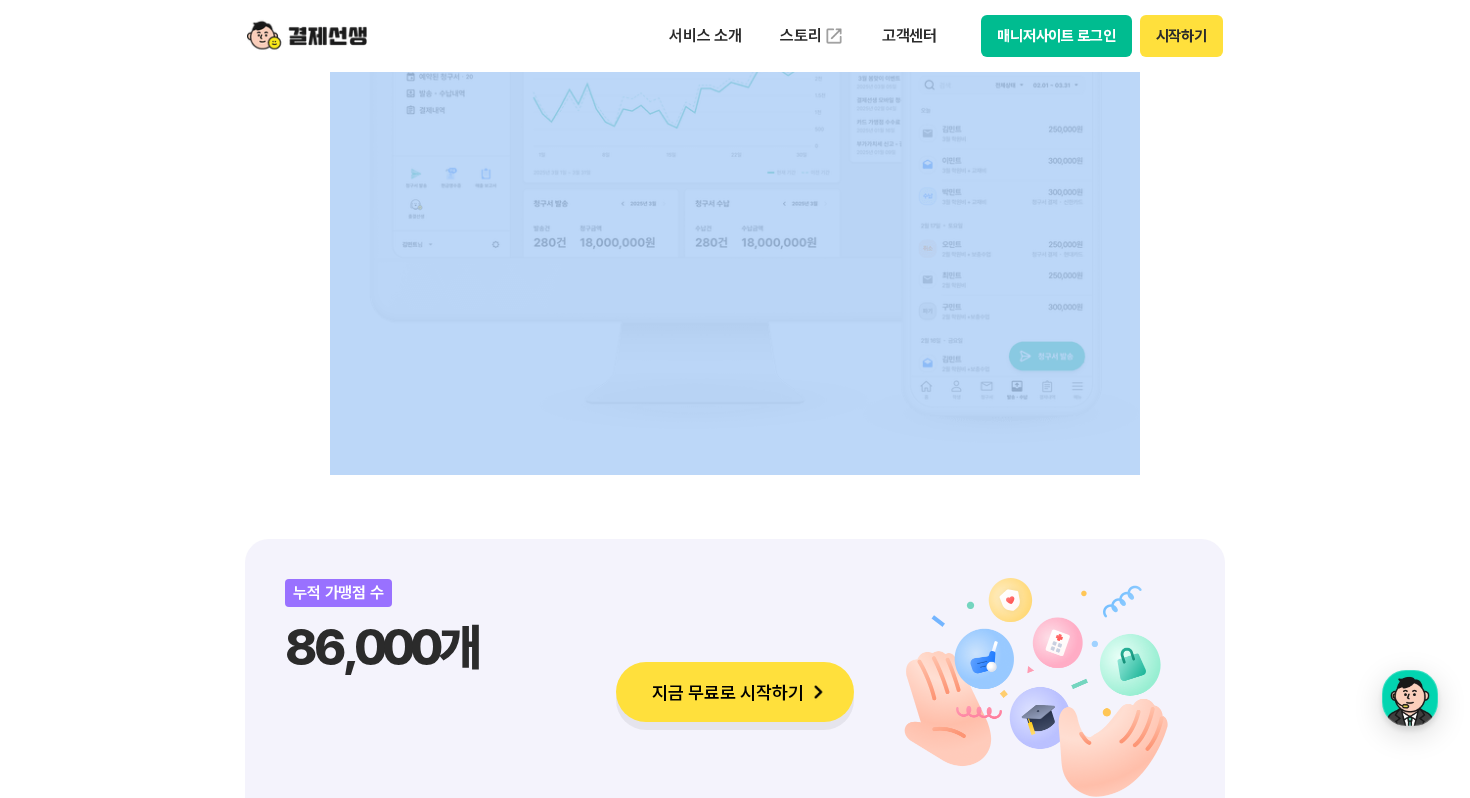 click on "비대면 결제 1등 결제선생 숫자가 증명하는 국내 1등  비대면 결제 서비스 결제선생과 함께  사업장을 성장시켜 보세요! 누적 가맹점 수 86,000개 누적 고객 수 225만명 월 청구서 발송건 158만건 월 거래 금액 3,000억원 누적 거래액 7조원 * 2025년 2분기 기준  여러 언론에서도 주목하며  스마트금융 분야에서 혁신성을  인정받았습니다. 동아일보 2024.12.16 “결제 구조 단순화해 중소상공인 수수료 年 100억원 줄여” 동아일보 2024.12.12 “결제 수수료 아끼자” 가맹점들 PG 건너뛴 서비스 이용 붐” 전자신문 2024.09.19 카카오페이, 자회사 페이민트 ‘결제선생’ 가맹점에 카카오페이 결제 서비스 제공 뉴스 더보기 하이서울기업 지정 서울특별시장 2021.01~2024.12 서울파이넨스위크 IR 컴피티션 서울특별시장 2020.11.06 한경핀테크대상 대상 금융감독원장상 2020.10.07 매경핀테크어워드" at bounding box center [735, 1038] 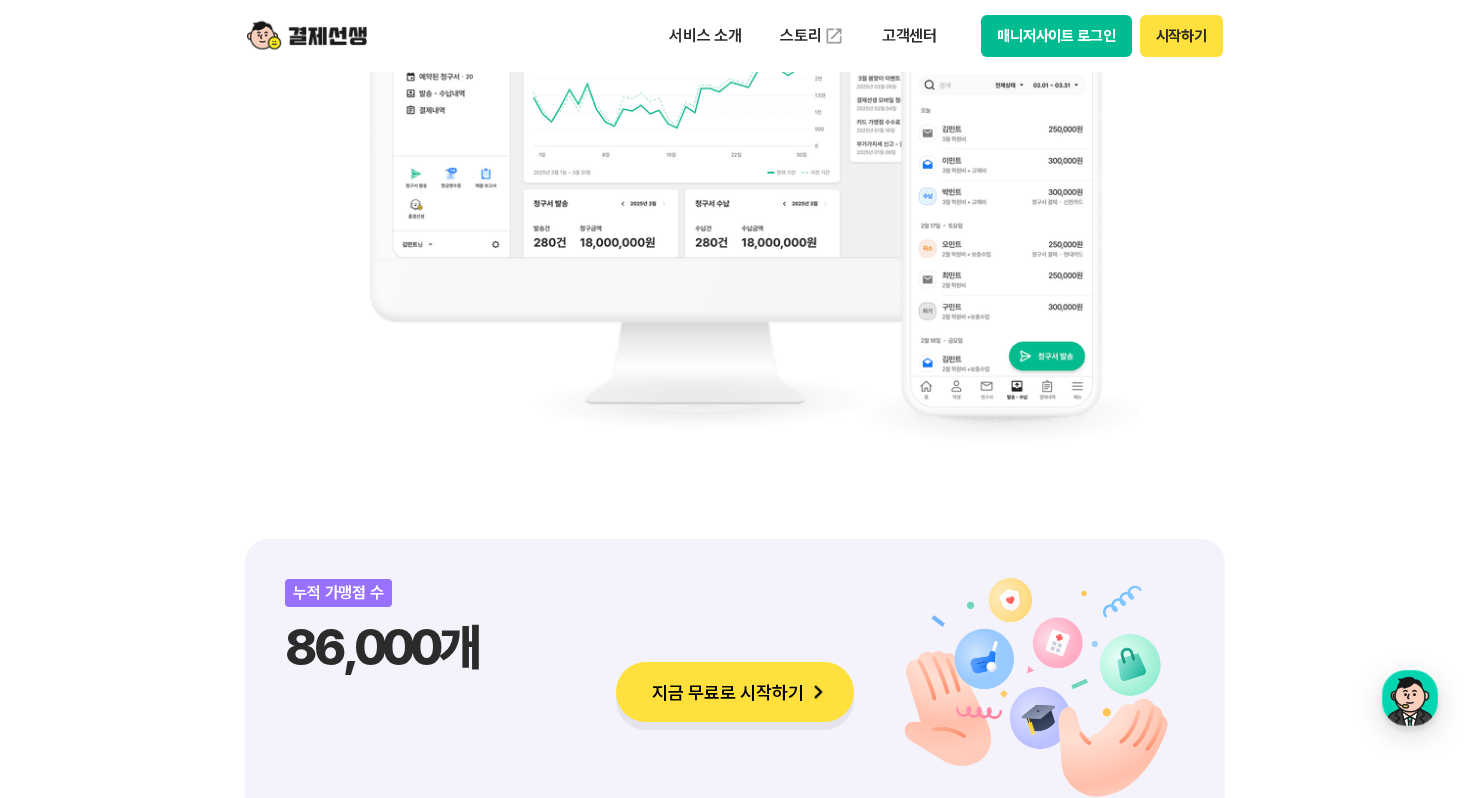 click on "비대면 결제 1등 결제선생 숫자가 증명하는 국내 1등  비대면 결제 서비스 결제선생과 함께  사업장을 성장시켜 보세요! 누적 가맹점 수 86,000개 누적 고객 수 225만명 월 청구서 발송건 158만건 월 거래 금액 3,000억원 누적 거래액 7조원 * 2025년 2분기 기준  여러 언론에서도 주목하며  스마트금융 분야에서 혁신성을  인정받았습니다. 동아일보 2024.12.16 “결제 구조 단순화해 중소상공인 수수료 年 100억원 줄여” 동아일보 2024.12.12 “결제 수수료 아끼자” 가맹점들 PG 건너뛴 서비스 이용 붐” 전자신문 2024.09.19 카카오페이, 자회사 페이민트 ‘결제선생’ 가맹점에 카카오페이 결제 서비스 제공 뉴스 더보기 하이서울기업 지정 서울특별시장 2021.01~2024.12 서울파이넨스위크 IR 컴피티션 서울특별시장 2020.11.06 한경핀테크대상 대상 금융감독원장상 2020.10.07 매경핀테크어워드" at bounding box center (735, 1038) 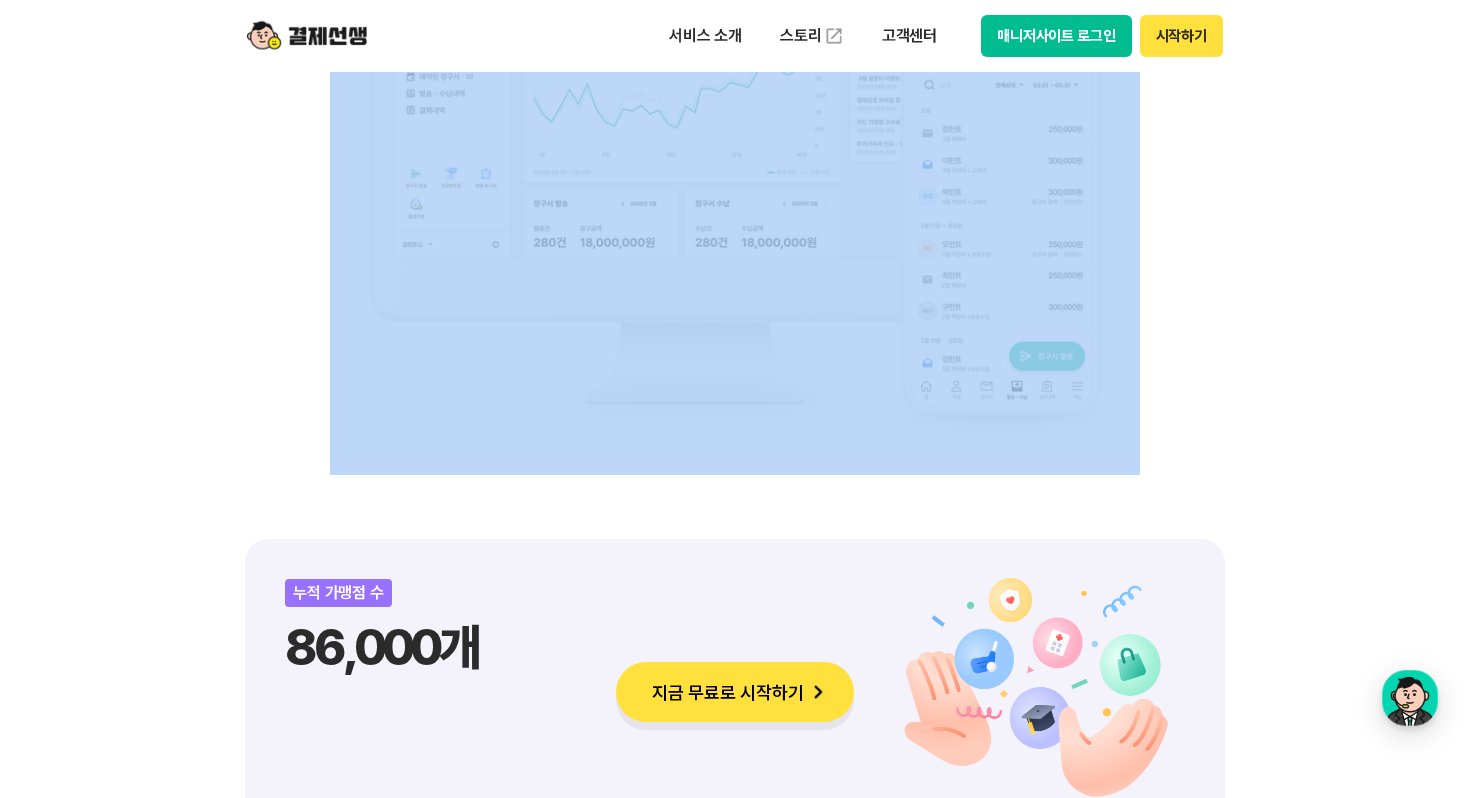 click on "비대면 결제 1등 결제선생 숫자가 증명하는 국내 1등  비대면 결제 서비스 결제선생과 함께  사업장을 성장시켜 보세요! 누적 가맹점 수 86,000개 누적 고객 수 225만명 월 청구서 발송건 158만건 월 거래 금액 3,000억원 누적 거래액 7조원 * 2025년 2분기 기준  여러 언론에서도 주목하며  스마트금융 분야에서 혁신성을  인정받았습니다. 동아일보 2024.12.16 “결제 구조 단순화해 중소상공인 수수료 年 100억원 줄여” 동아일보 2024.12.12 “결제 수수료 아끼자” 가맹점들 PG 건너뛴 서비스 이용 붐” 전자신문 2024.09.19 카카오페이, 자회사 페이민트 ‘결제선생’ 가맹점에 카카오페이 결제 서비스 제공 뉴스 더보기 하이서울기업 지정 서울특별시장 2021.01~2024.12 서울파이넨스위크 IR 컴피티션 서울특별시장 2020.11.06 한경핀테크대상 대상 금융감독원장상 2020.10.07 매경핀테크어워드" at bounding box center [735, 1038] 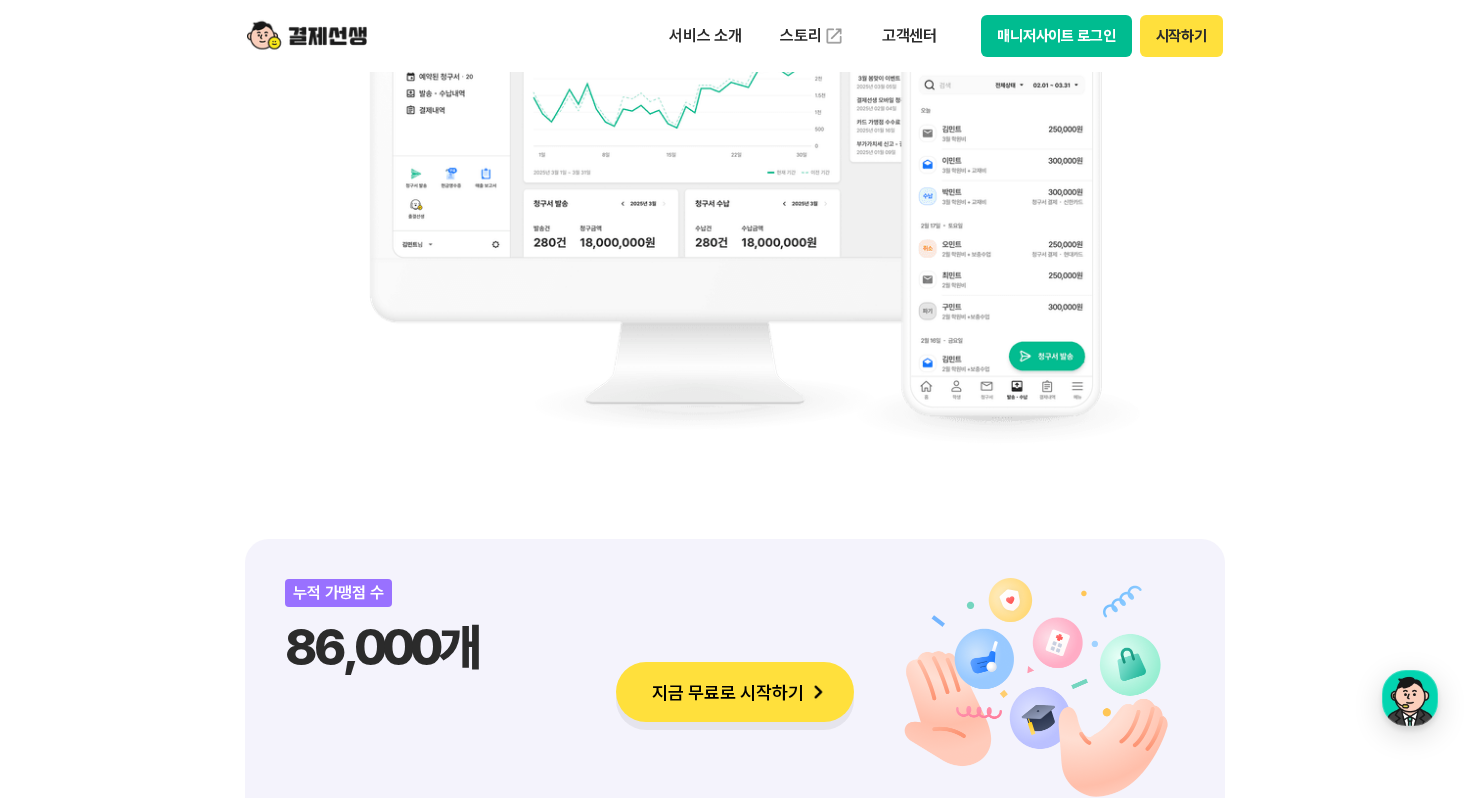 click on "비대면 결제 1등 결제선생 숫자가 증명하는 국내 1등  비대면 결제 서비스 결제선생과 함께  사업장을 성장시켜 보세요! 누적 가맹점 수 86,000개 누적 고객 수 225만명 월 청구서 발송건 158만건 월 거래 금액 3,000억원 누적 거래액 7조원 * 2025년 2분기 기준  여러 언론에서도 주목하며  스마트금융 분야에서 혁신성을  인정받았습니다. 동아일보 2024.12.16 “결제 구조 단순화해 중소상공인 수수료 年 100억원 줄여” 동아일보 2024.12.12 “결제 수수료 아끼자” 가맹점들 PG 건너뛴 서비스 이용 붐” 전자신문 2024.09.19 카카오페이, 자회사 페이민트 ‘결제선생’ 가맹점에 카카오페이 결제 서비스 제공 뉴스 더보기 하이서울기업 지정 서울특별시장 2021.01~2024.12 서울파이넨스위크 IR 컴피티션 서울특별시장 2020.11.06 한경핀테크대상 대상 금융감독원장상 2020.10.07 매경핀테크어워드" at bounding box center (735, 1038) 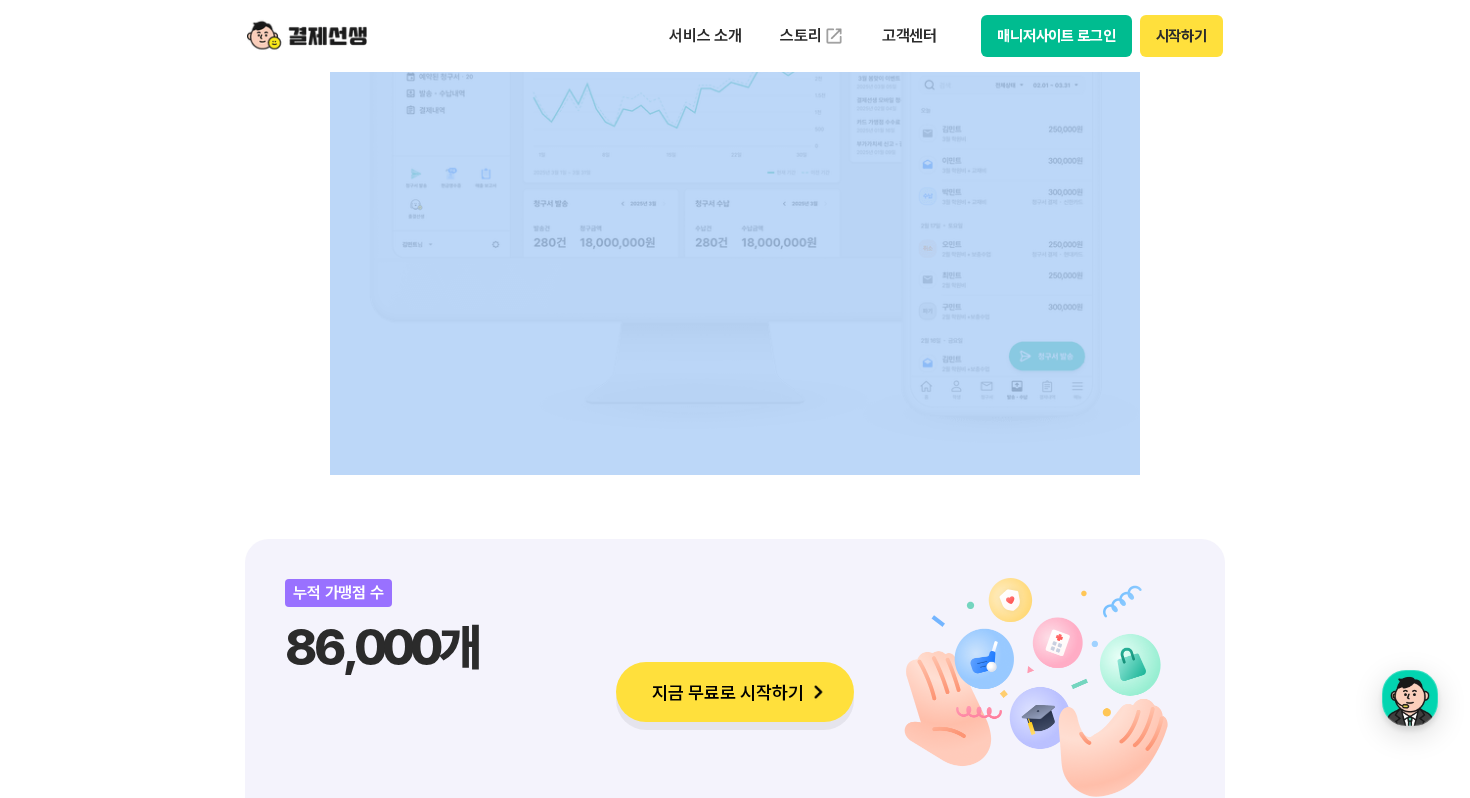 click on "비대면 결제 1등 결제선생 숫자가 증명하는 국내 1등  비대면 결제 서비스 결제선생과 함께  사업장을 성장시켜 보세요! 누적 가맹점 수 86,000개 누적 고객 수 225만명 월 청구서 발송건 158만건 월 거래 금액 3,000억원 누적 거래액 7조원 * 2025년 2분기 기준  여러 언론에서도 주목하며  스마트금융 분야에서 혁신성을  인정받았습니다. 동아일보 2024.12.16 “결제 구조 단순화해 중소상공인 수수료 年 100억원 줄여” 동아일보 2024.12.12 “결제 수수료 아끼자” 가맹점들 PG 건너뛴 서비스 이용 붐” 전자신문 2024.09.19 카카오페이, 자회사 페이민트 ‘결제선생’ 가맹점에 카카오페이 결제 서비스 제공 뉴스 더보기 하이서울기업 지정 서울특별시장 2021.01~2024.12 서울파이넨스위크 IR 컴피티션 서울특별시장 2020.11.06 한경핀테크대상 대상 금융감독원장상 2020.10.07 매경핀테크어워드" at bounding box center (735, 1038) 